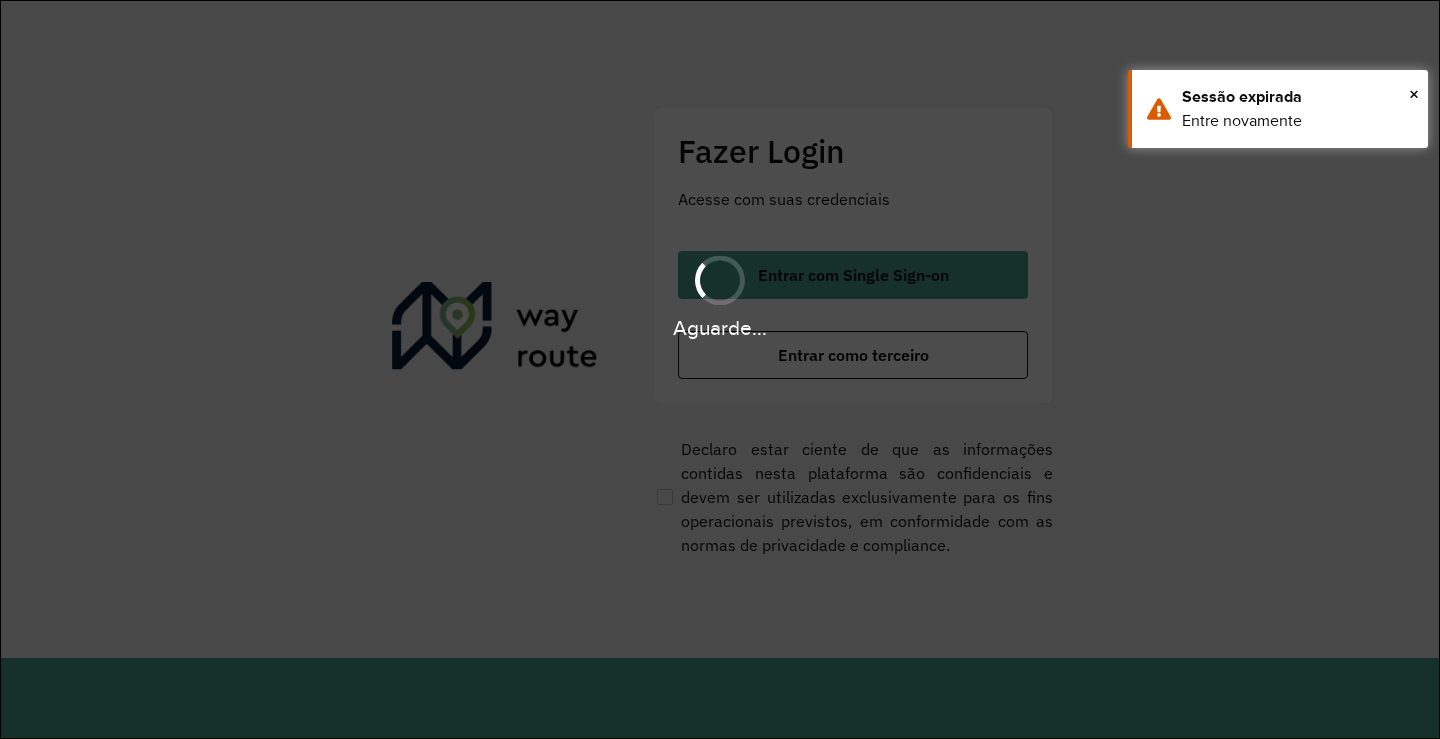 scroll, scrollTop: 0, scrollLeft: 0, axis: both 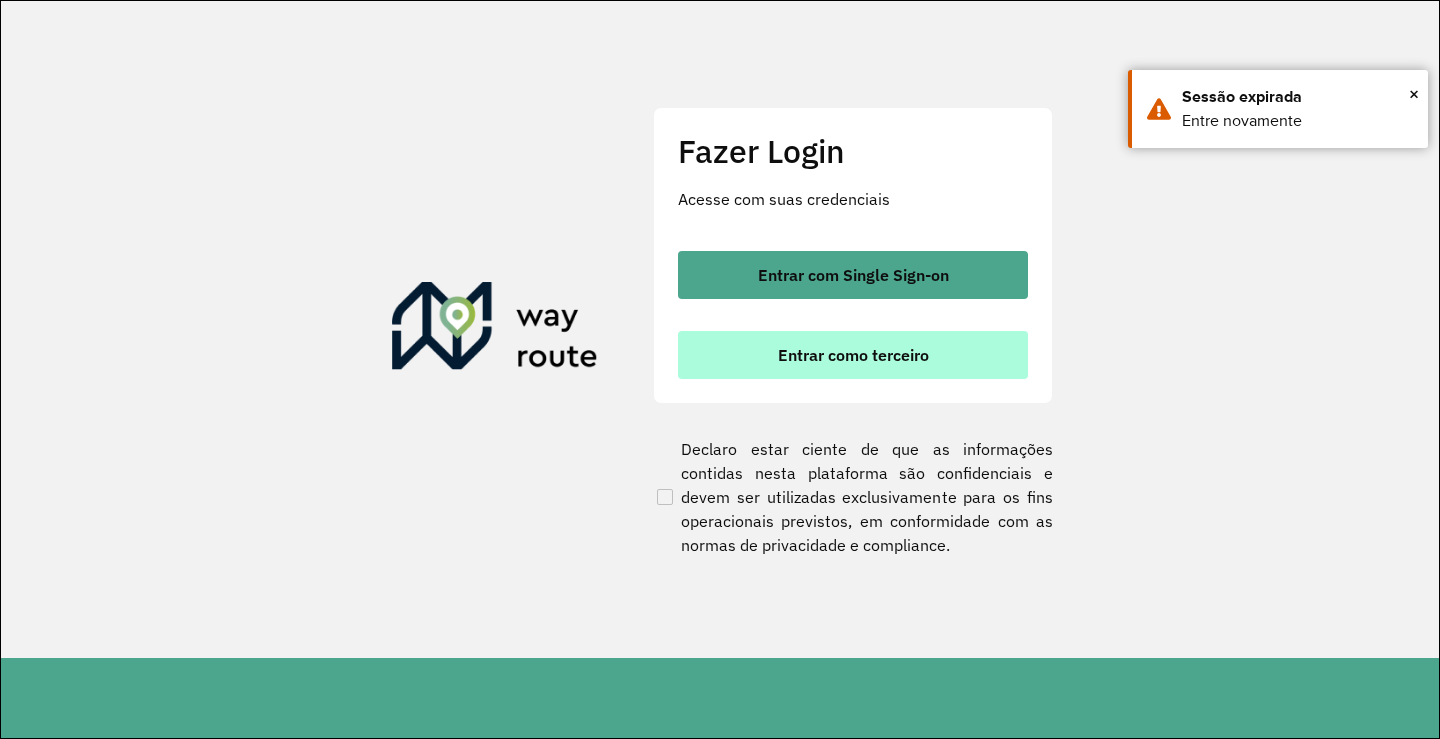 click on "Entrar como terceiro" at bounding box center (853, 355) 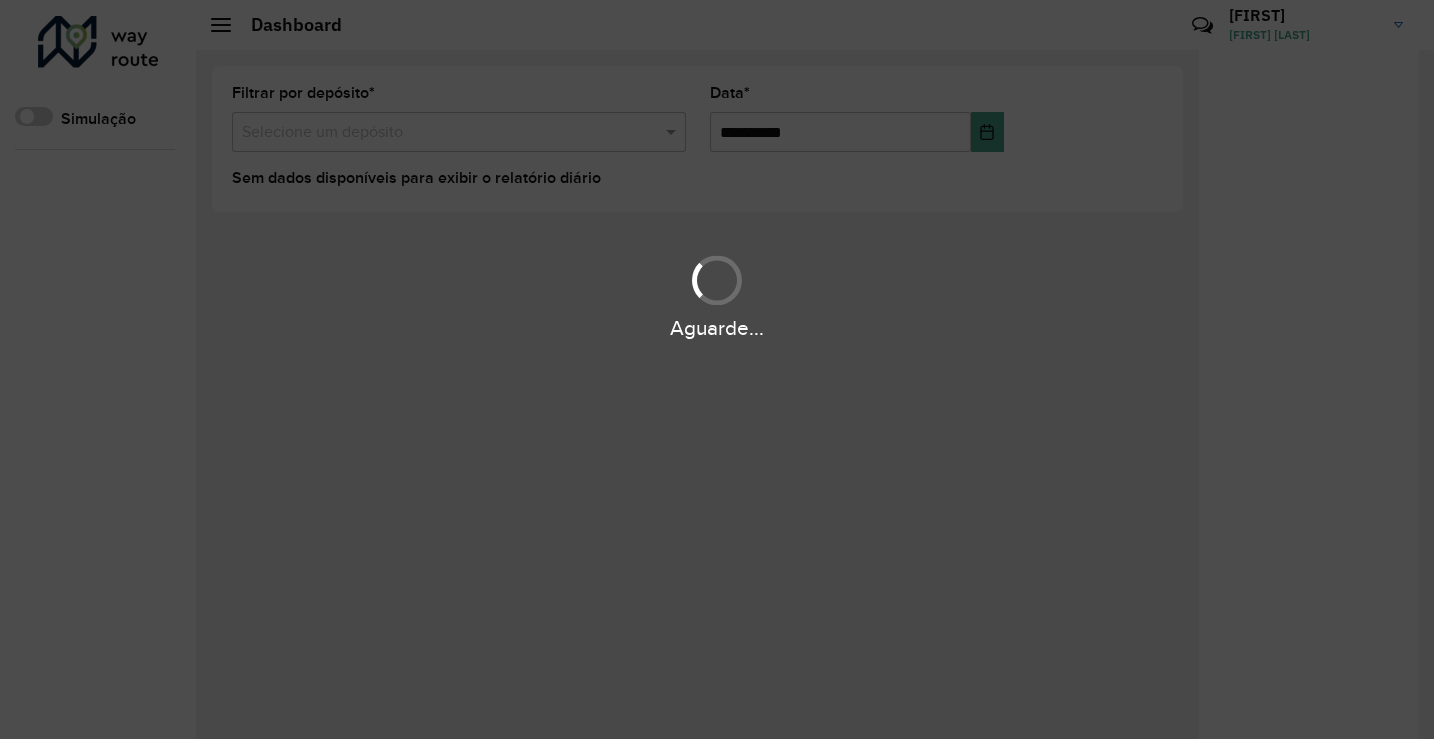 scroll, scrollTop: 0, scrollLeft: 0, axis: both 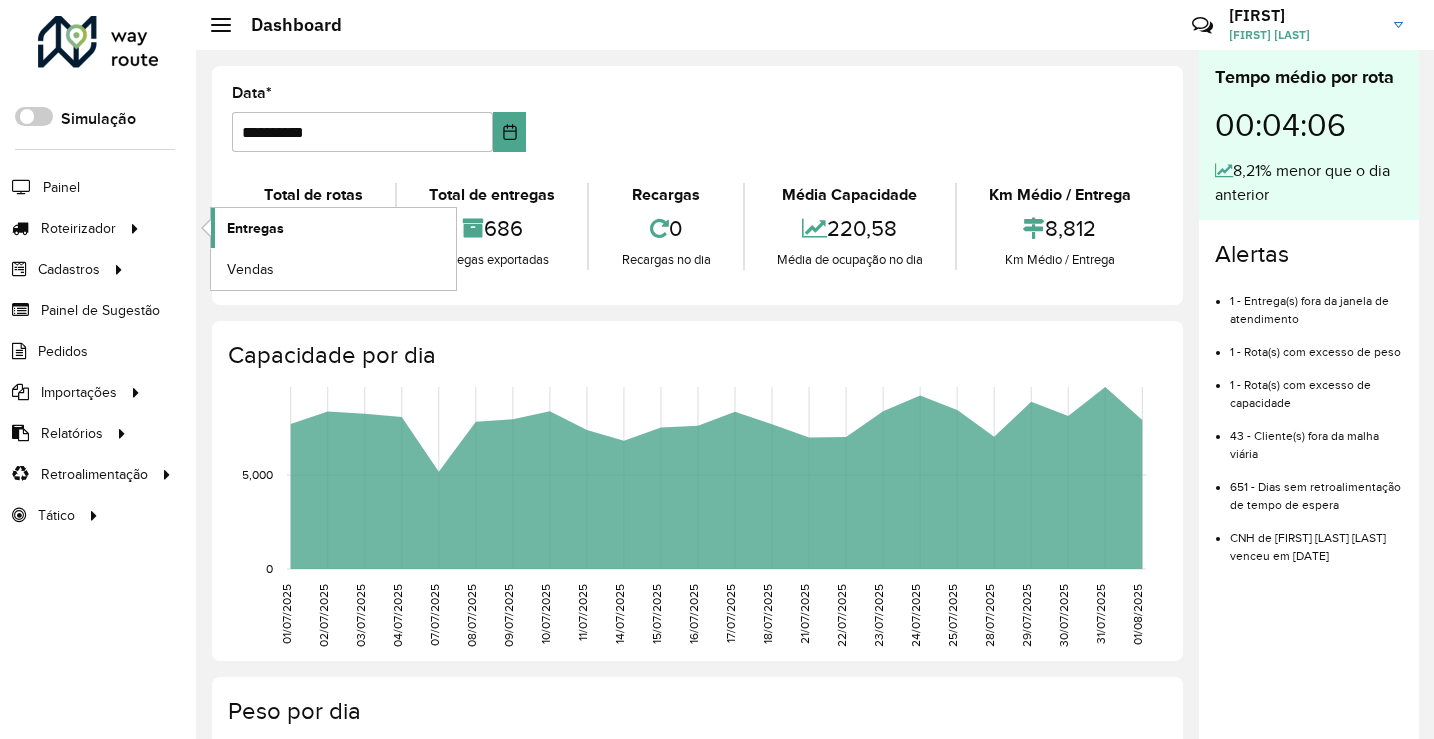 click on "Entregas" 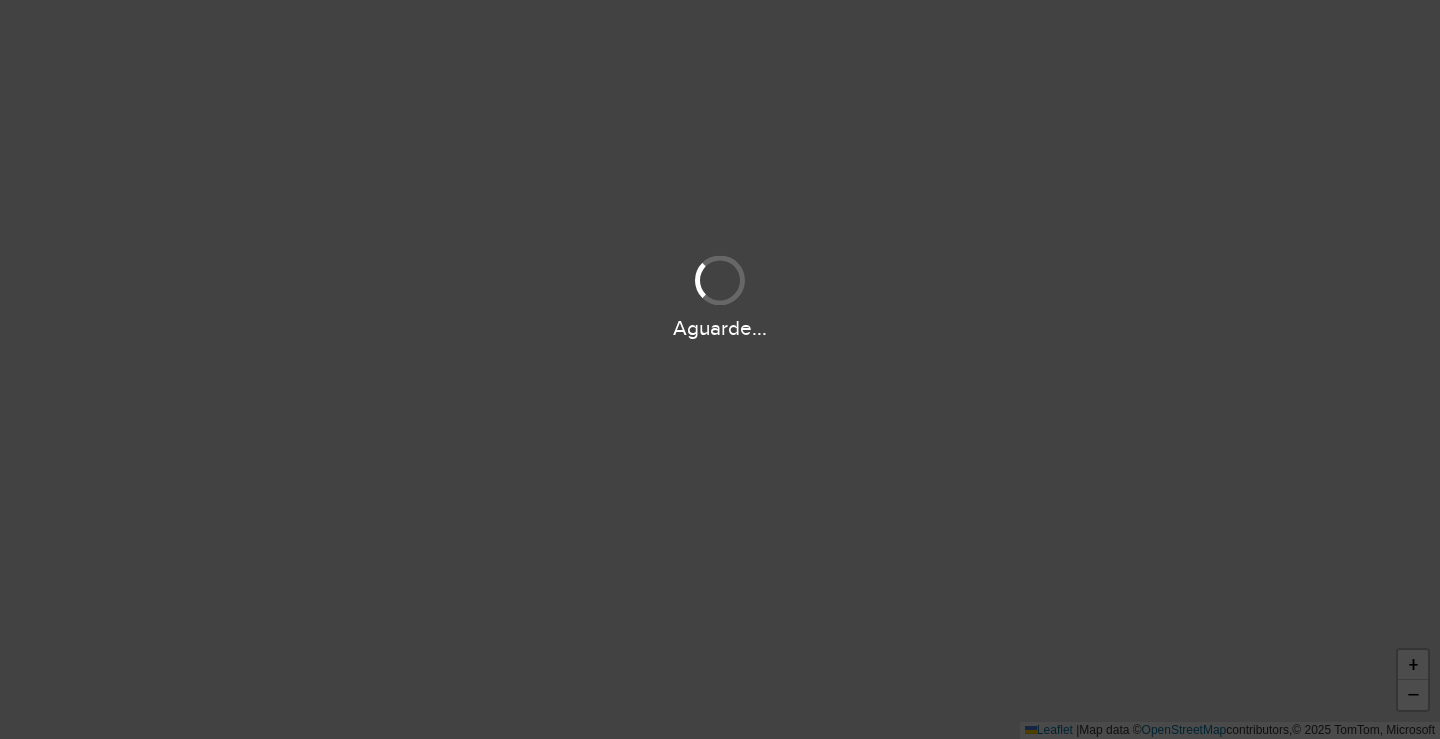 scroll, scrollTop: 0, scrollLeft: 0, axis: both 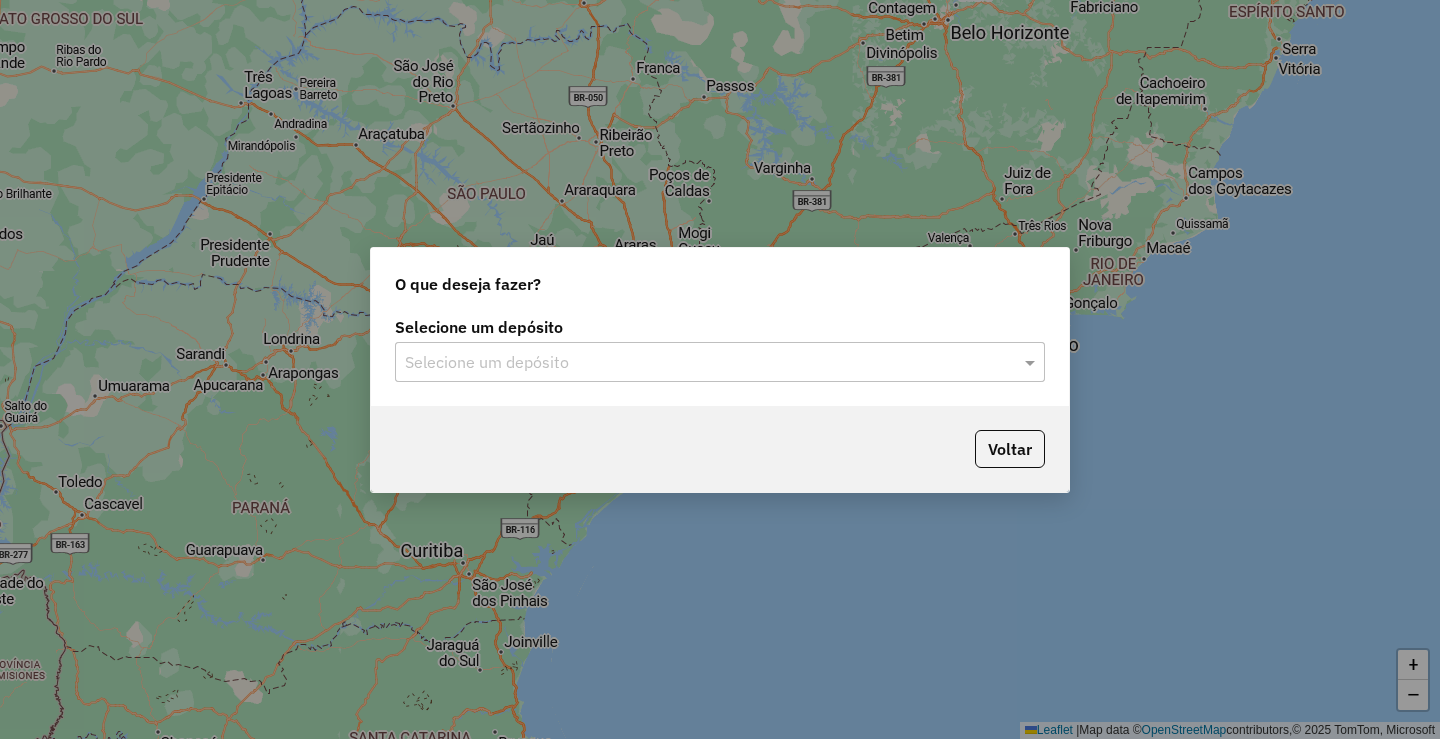 click 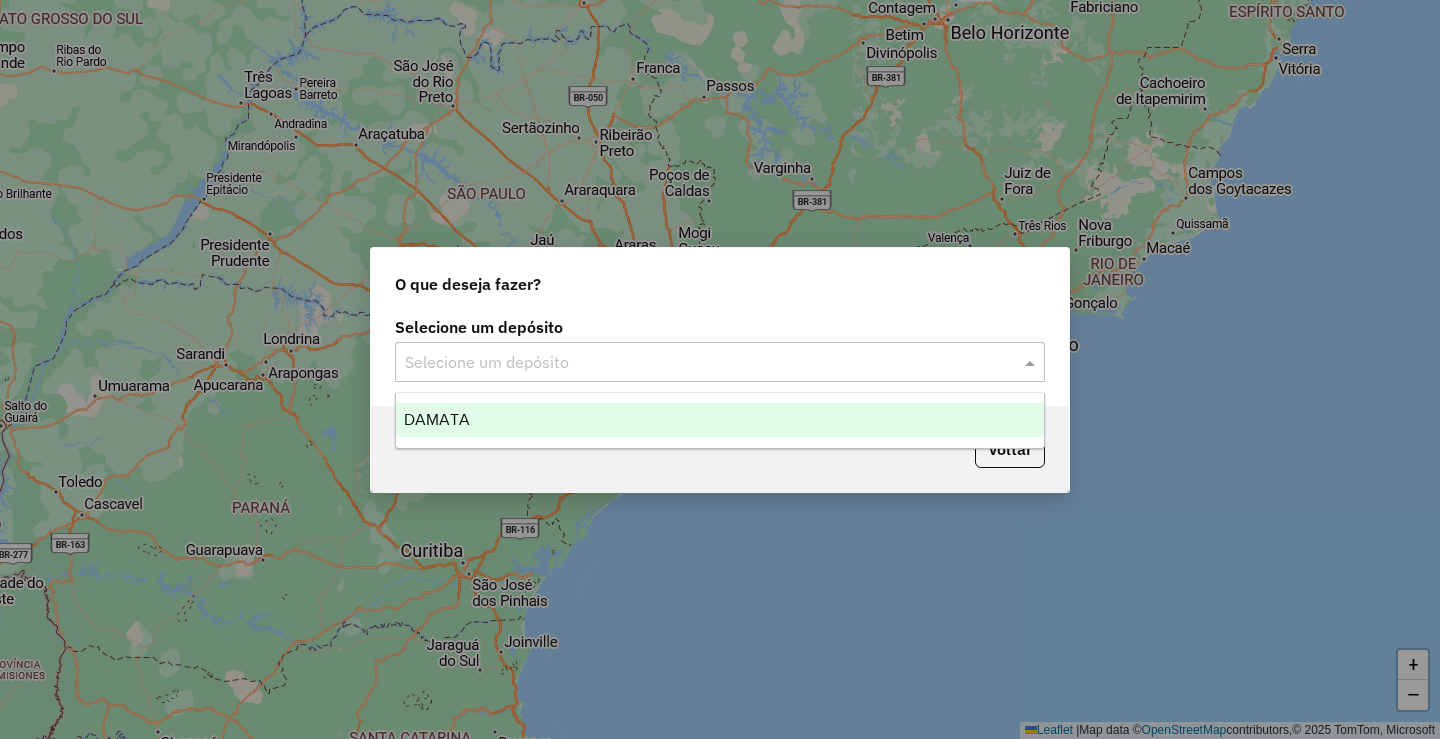 click on "DAMATA" at bounding box center [437, 419] 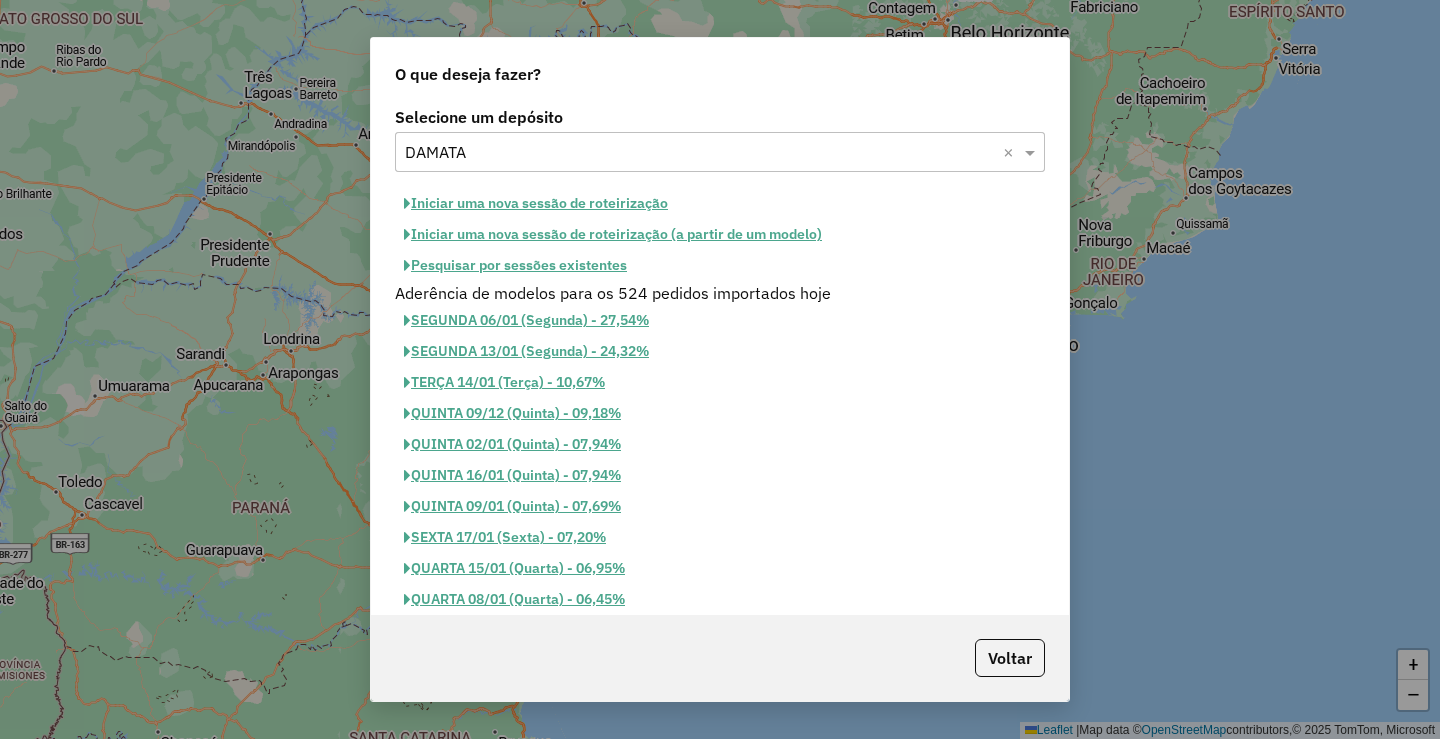 click on "Pesquisar por sessões existentes" 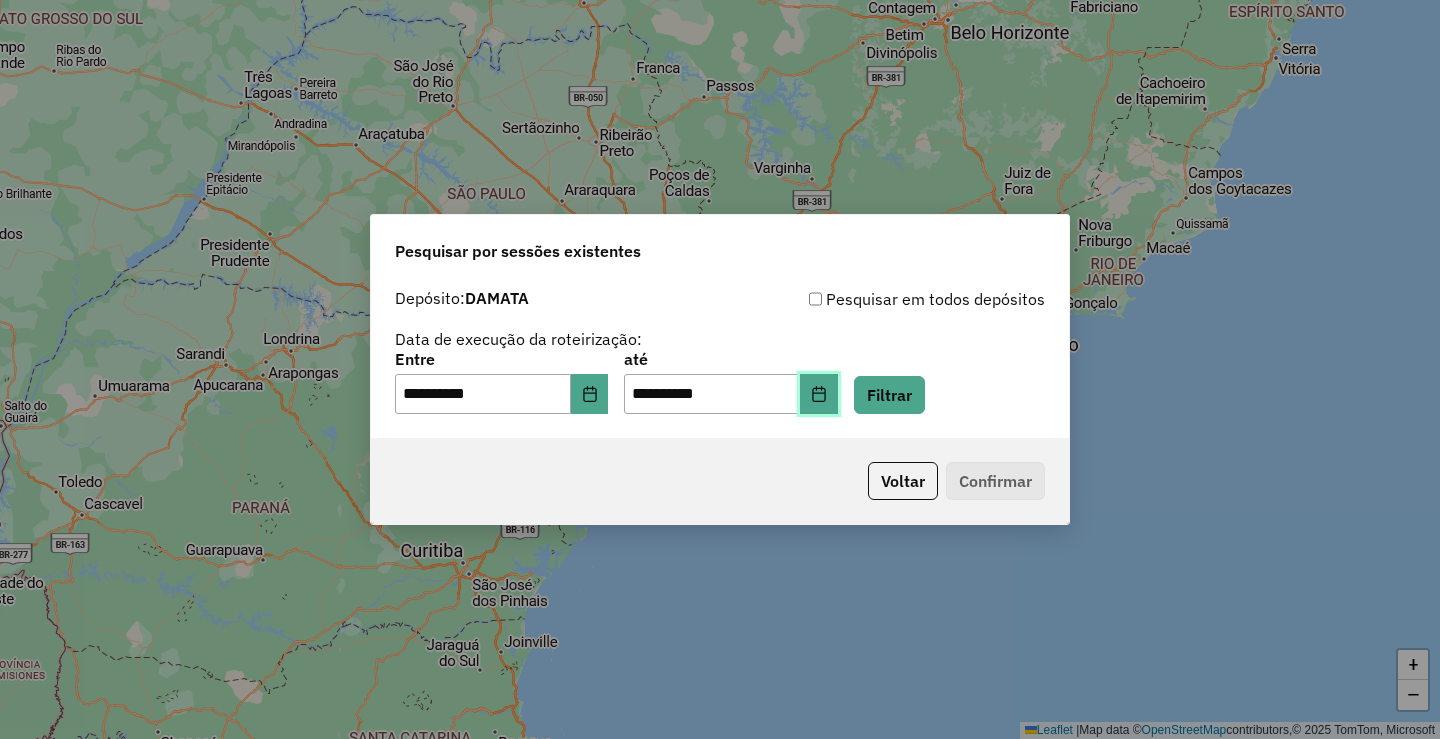click 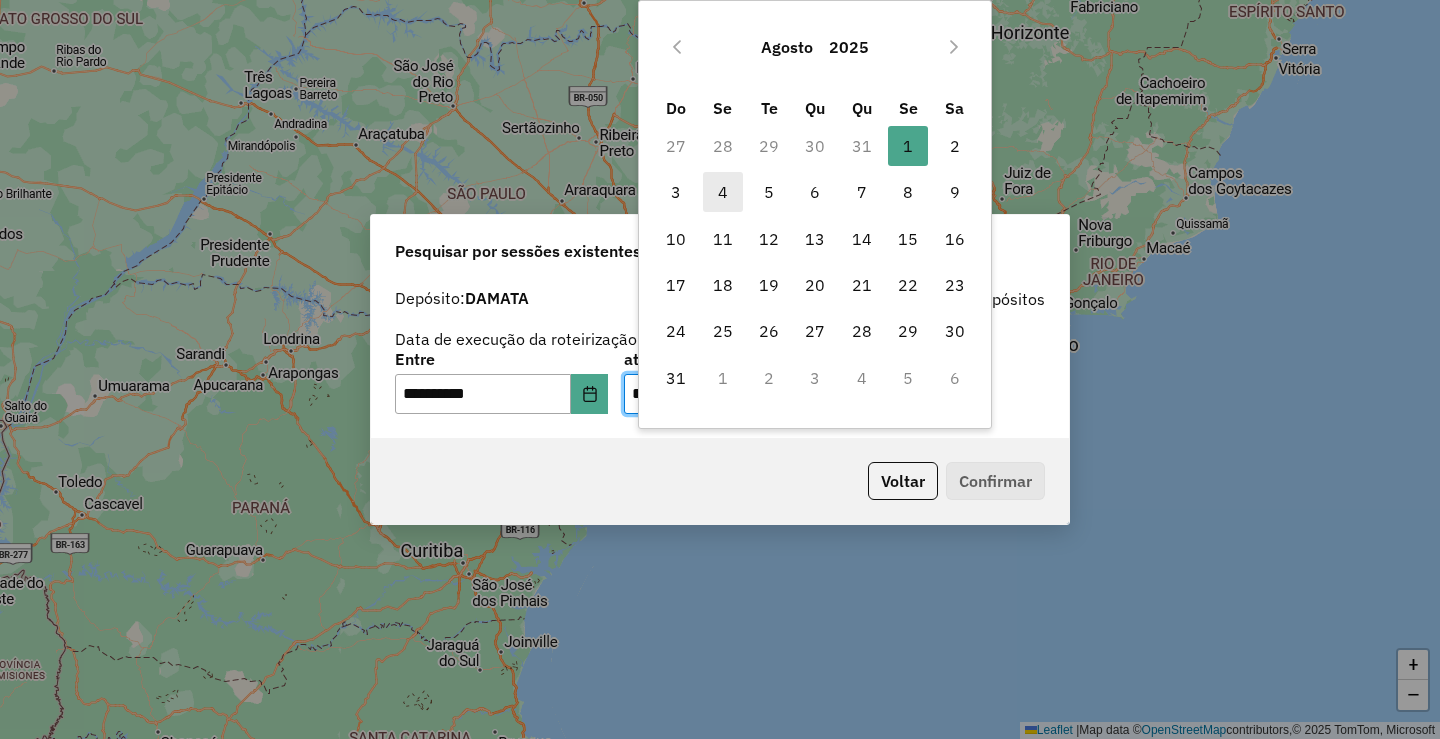 click on "4" at bounding box center (723, 192) 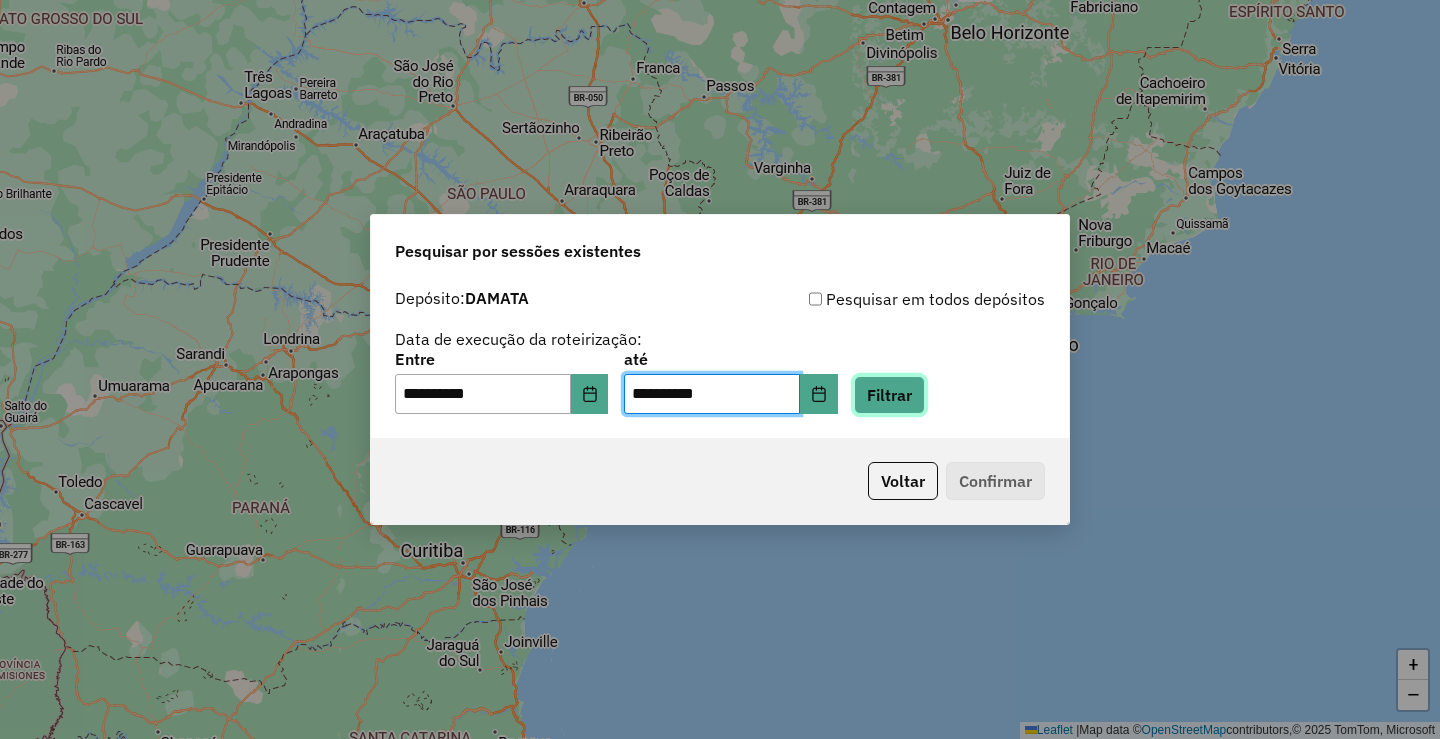 click on "Filtrar" 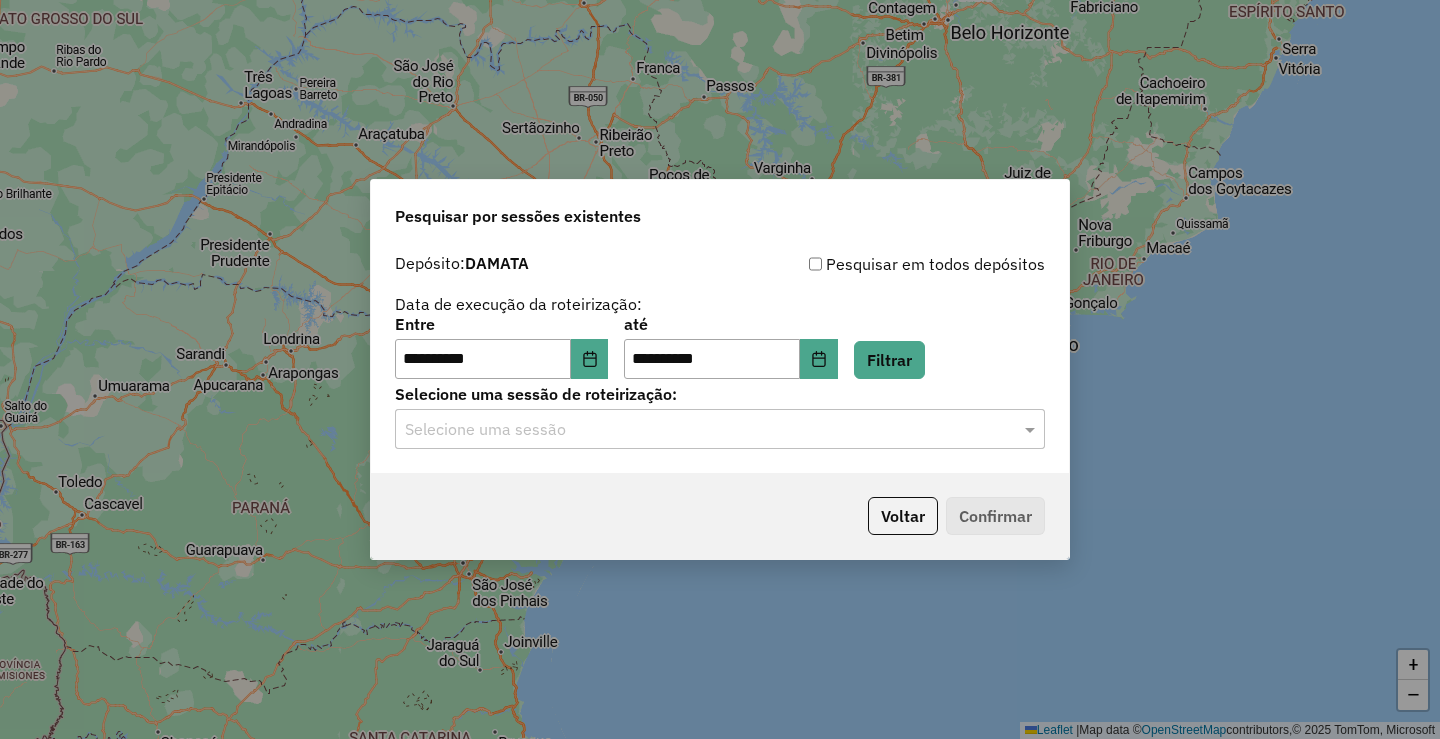 click 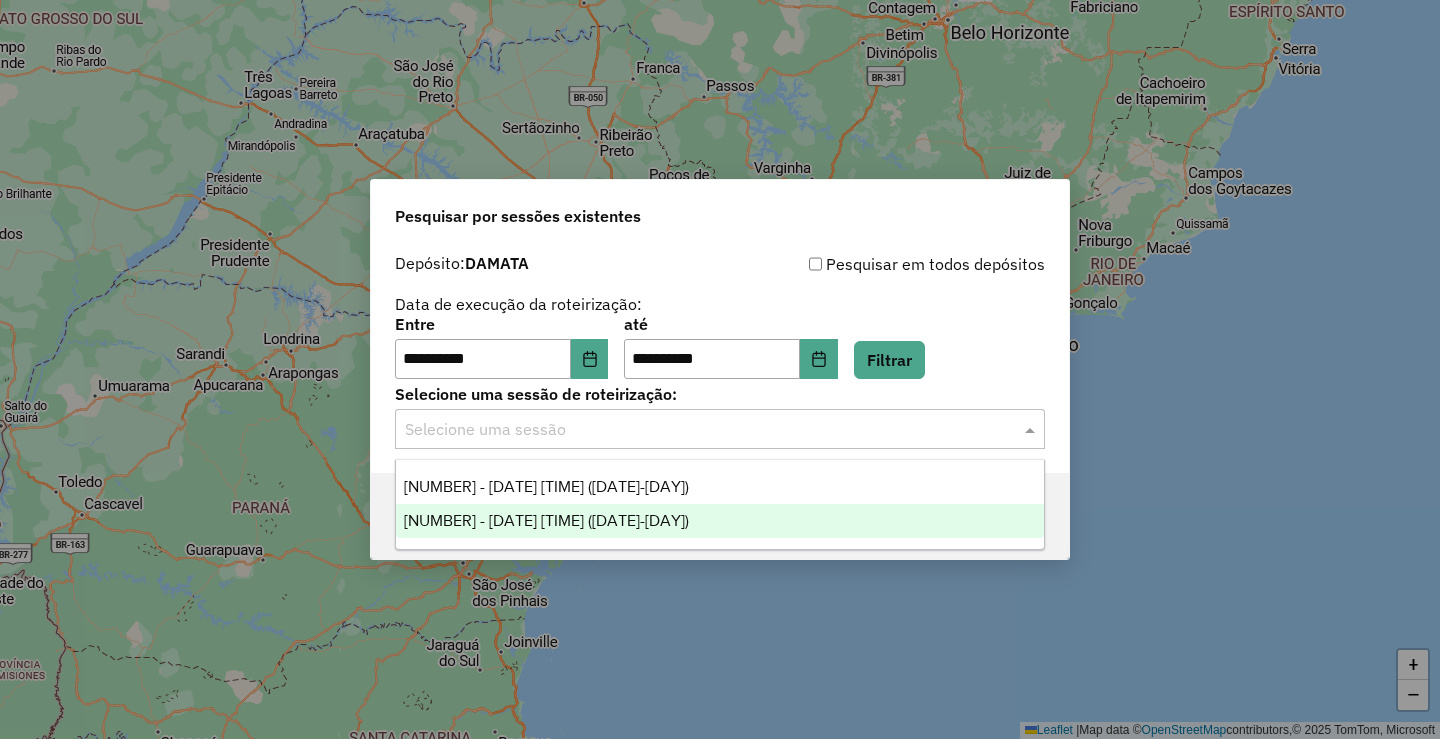 click on "[NUMBER] - [DATE] [TIME] ([DATE]-[DAY])" at bounding box center [546, 520] 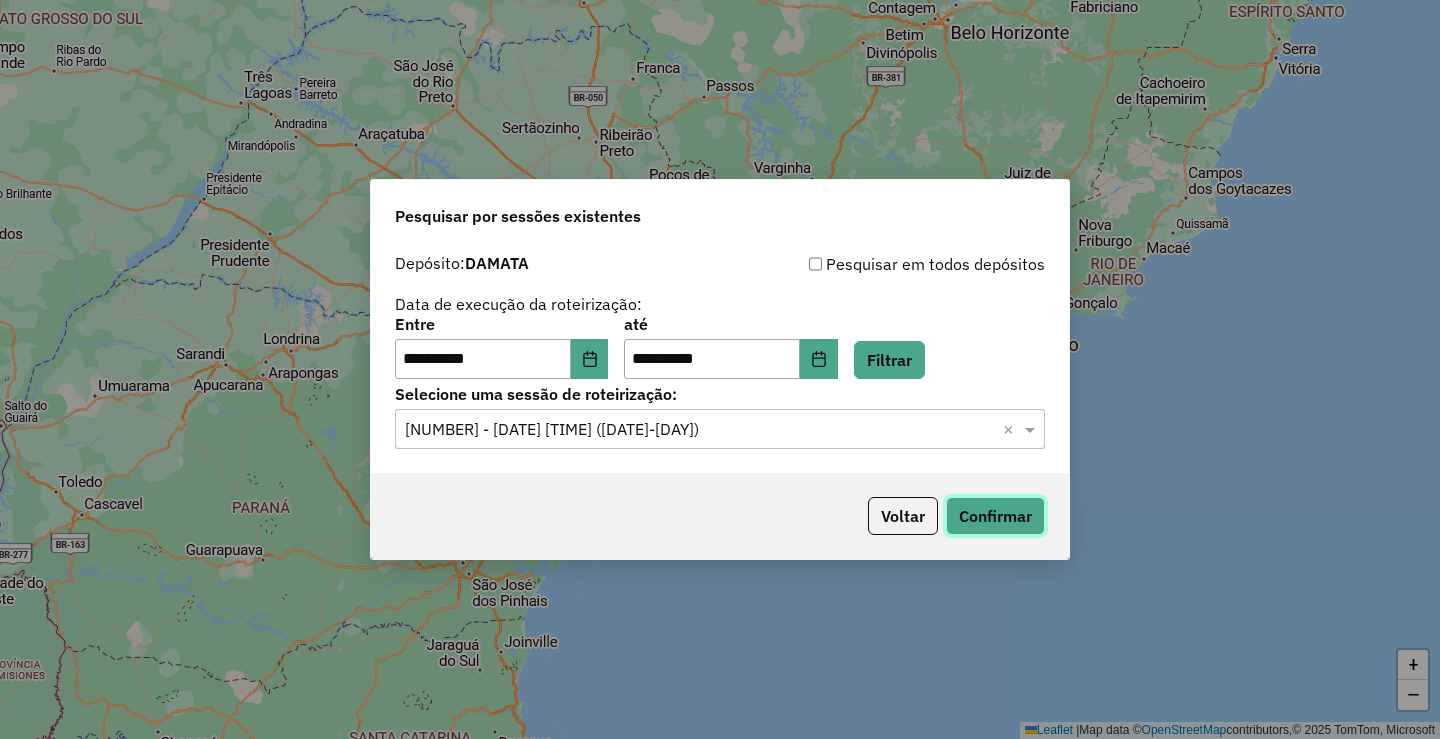click on "Confirmar" 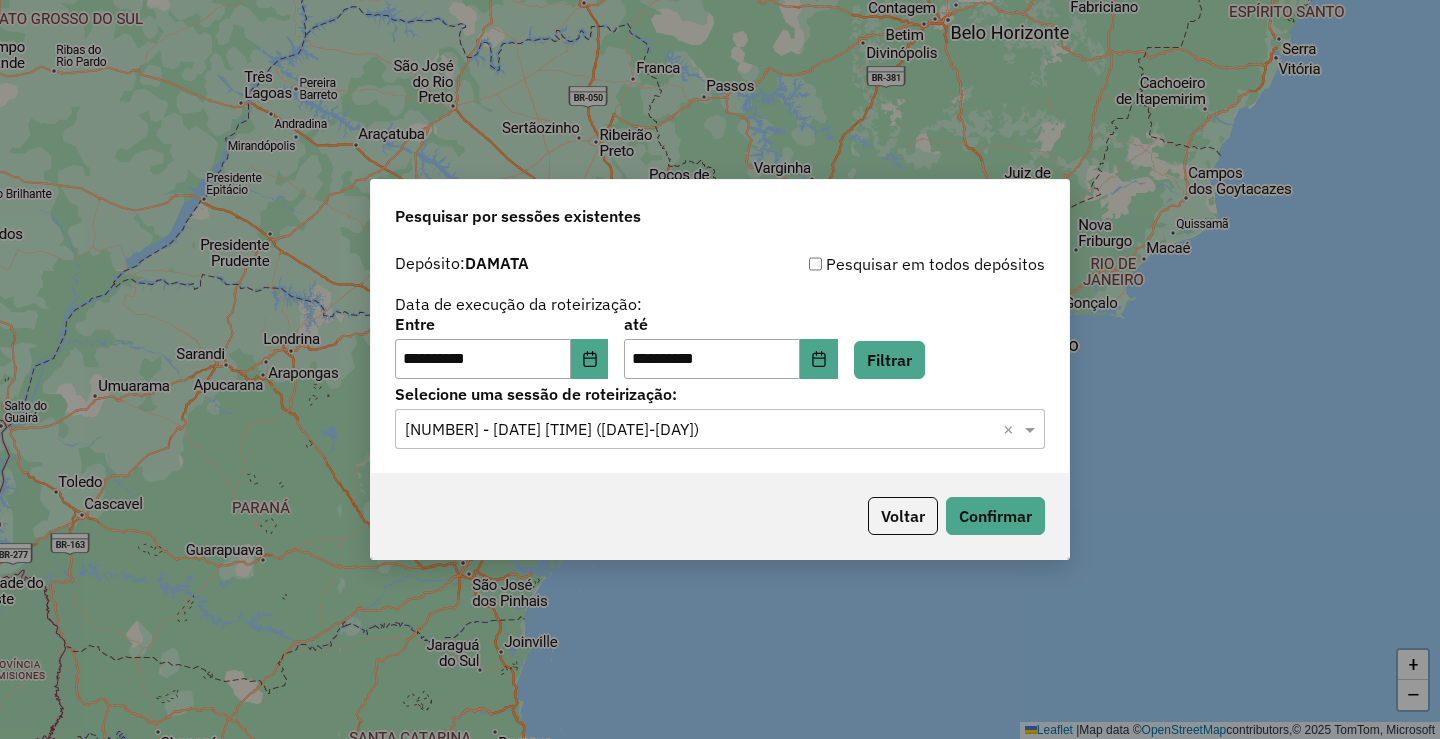 click 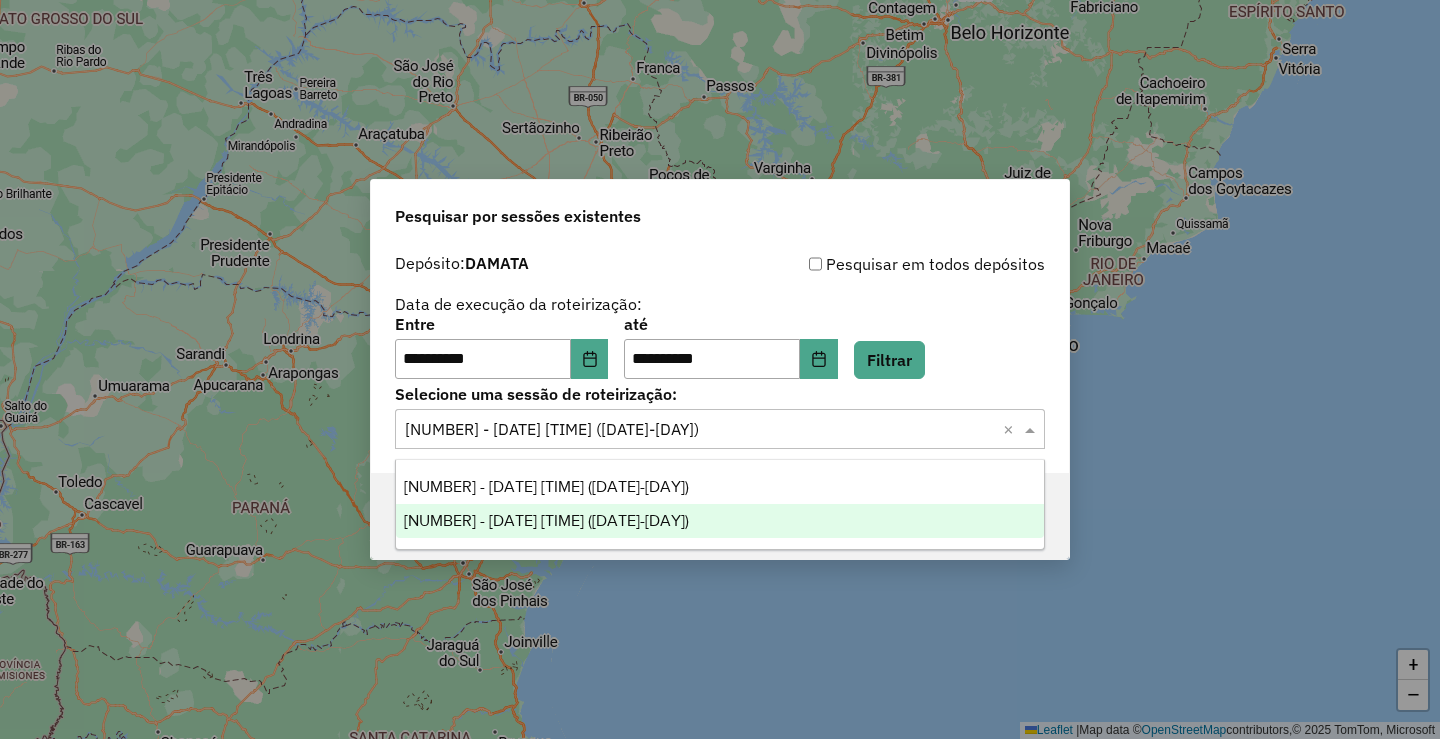 click on "973788 - 04/08/2025 17:28 (04/08/25-SEGUNDA)" at bounding box center (720, 521) 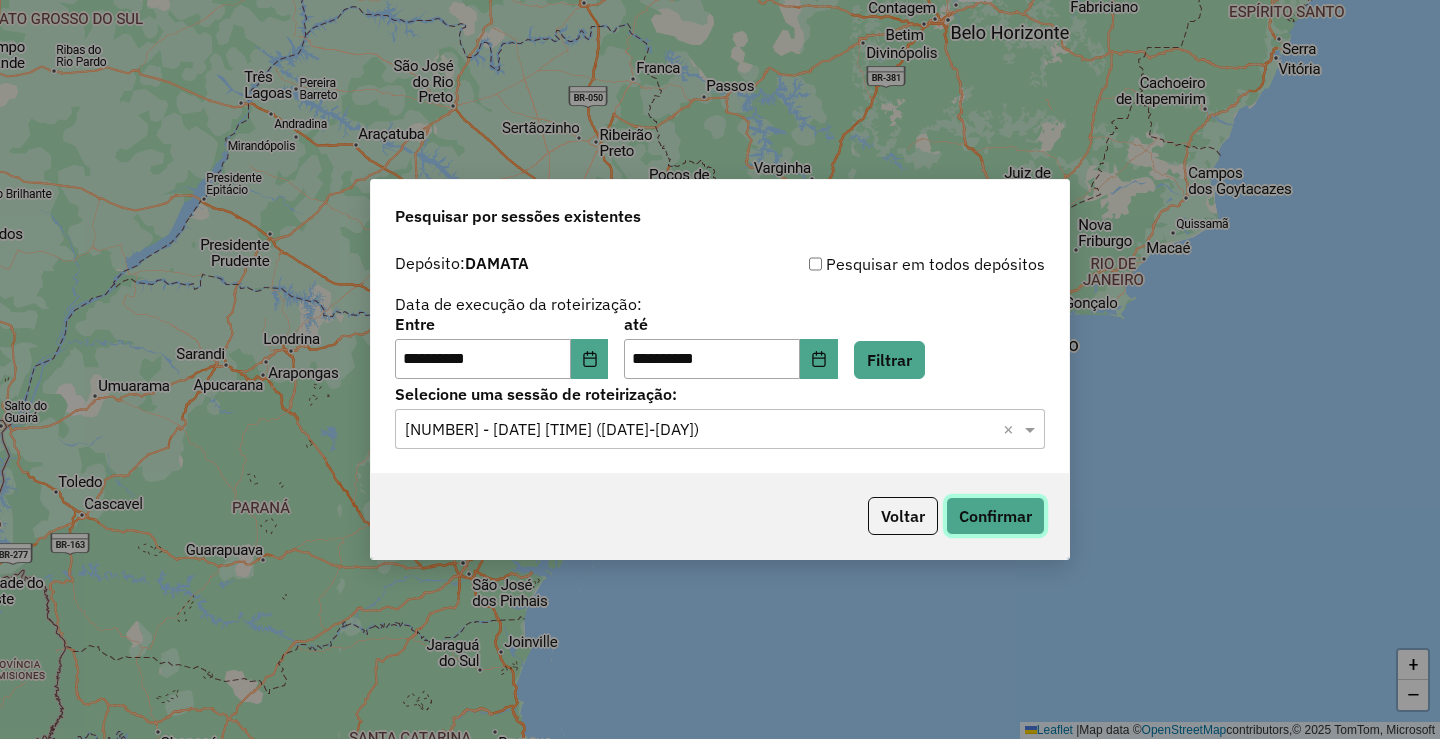 click on "Confirmar" 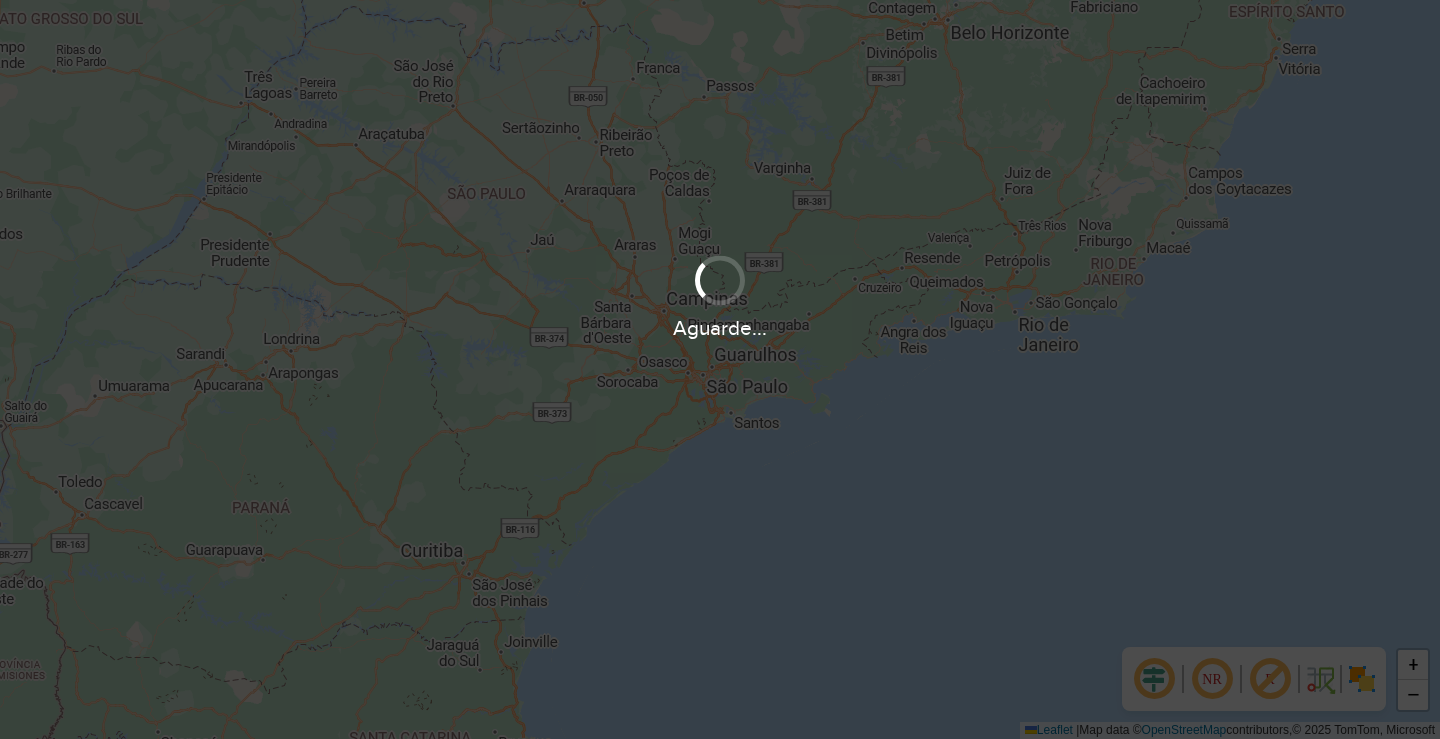 scroll, scrollTop: 0, scrollLeft: 0, axis: both 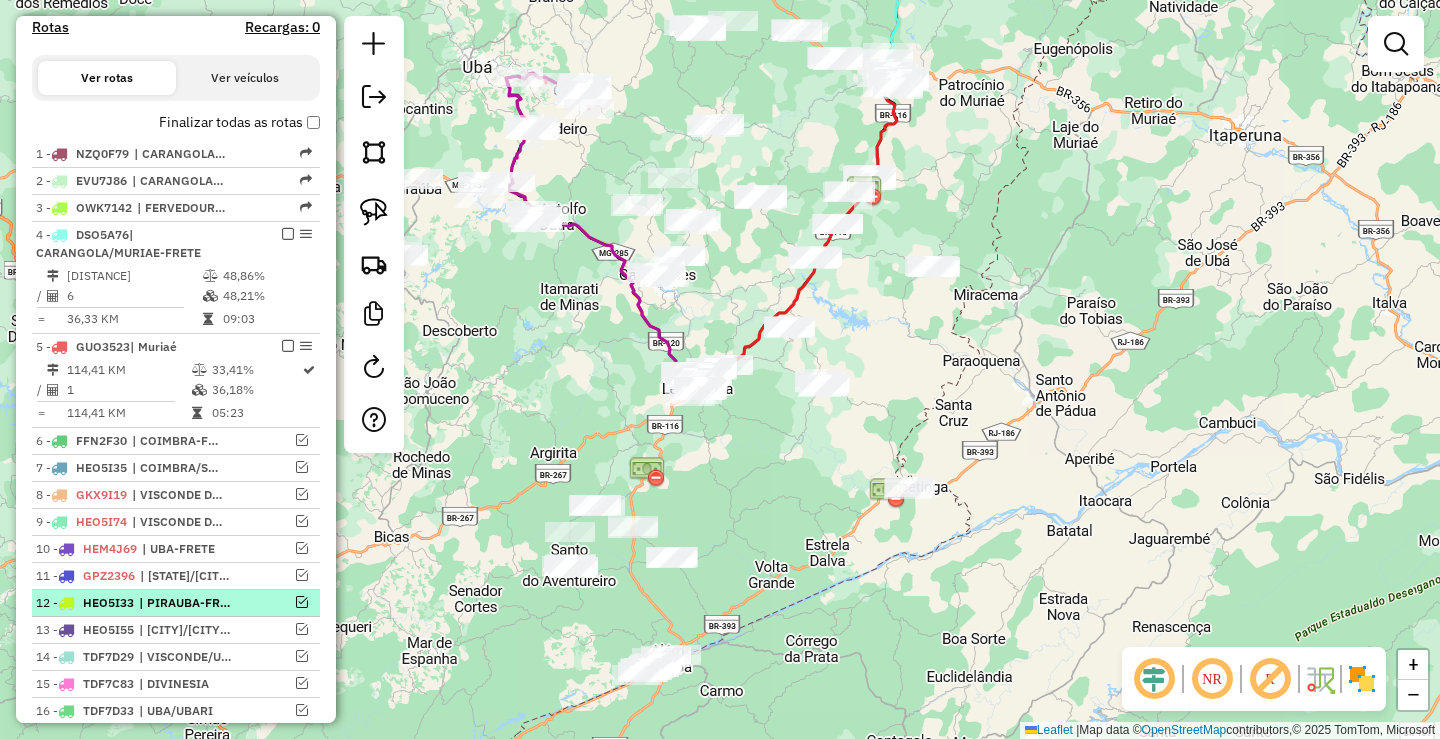 click on "| PIRAUBA-FRETE" at bounding box center (185, 603) 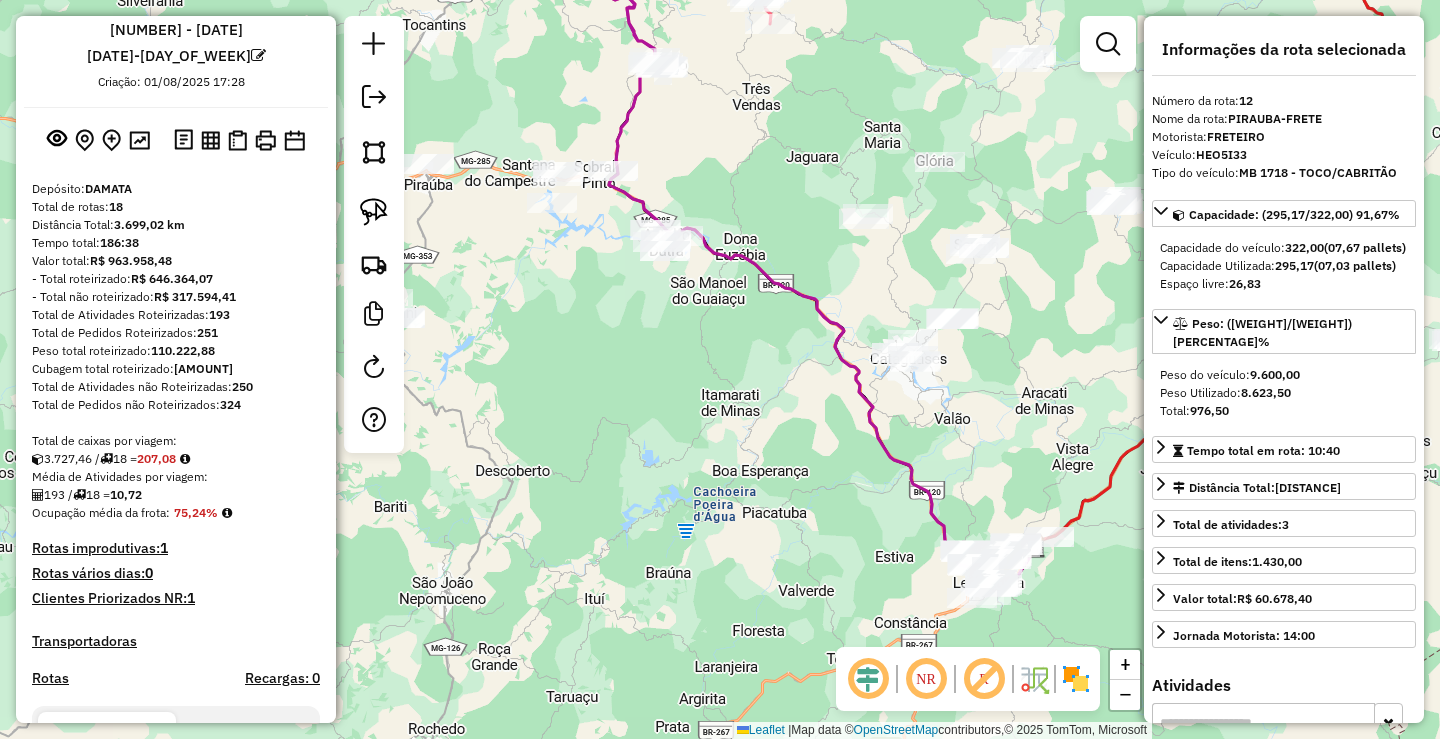 scroll, scrollTop: 0, scrollLeft: 0, axis: both 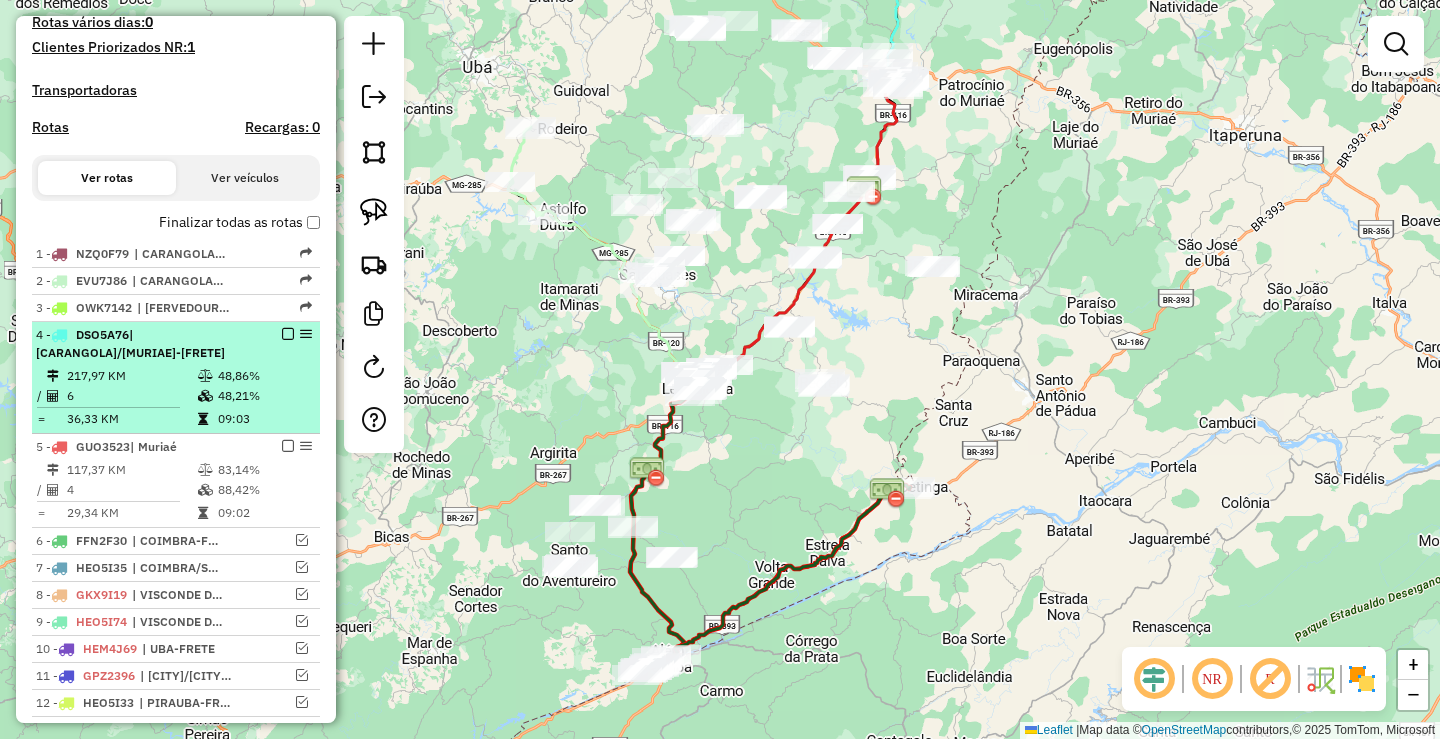 click on "4 -       DSO5A76   | CARANGOLA/MURIAE-FRETE  217,97 KM   48,86%  /  6   48,21%     =  36,33 KM   09:03" at bounding box center (176, 378) 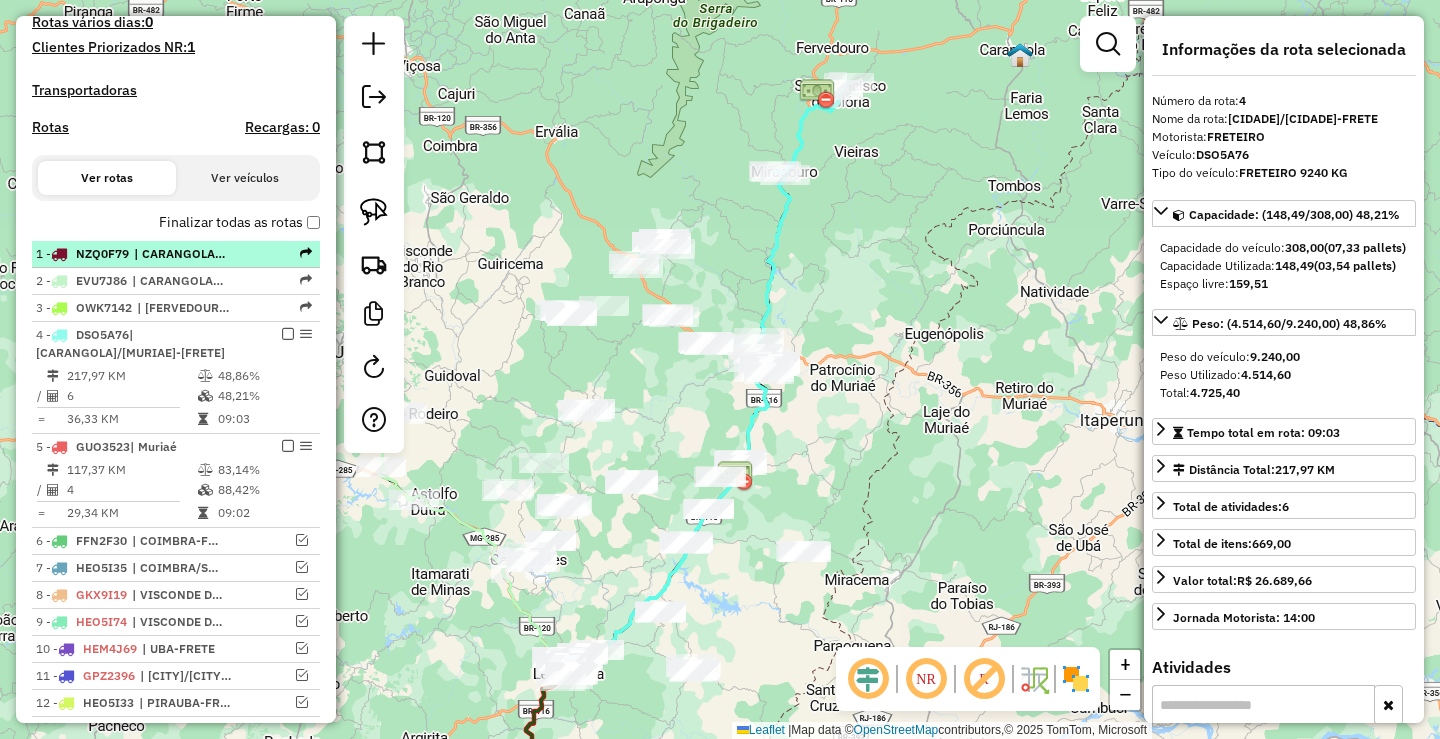 click on "| CARANGOLA-FRETE" at bounding box center [180, 254] 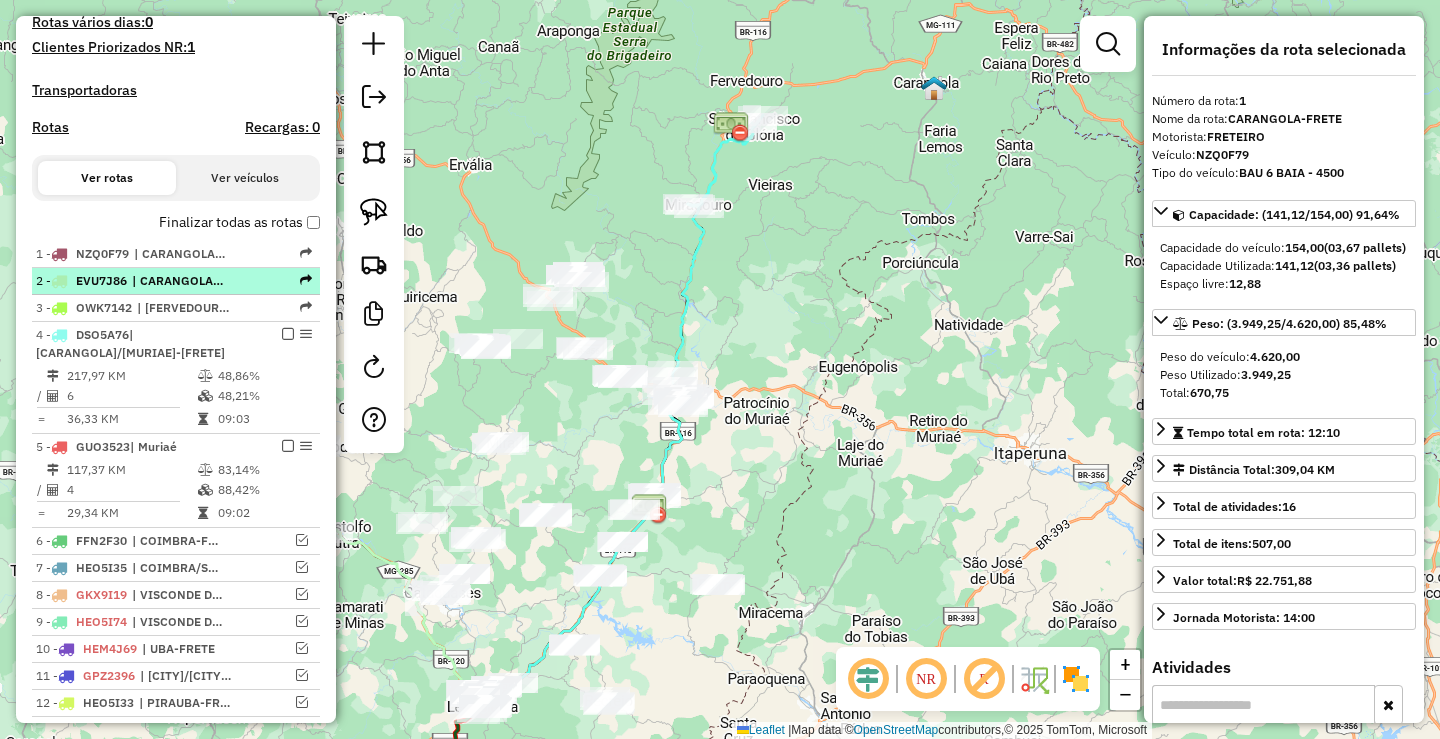 click on "| CARANGOLA/FERVEDOURO-FRETE" at bounding box center [178, 281] 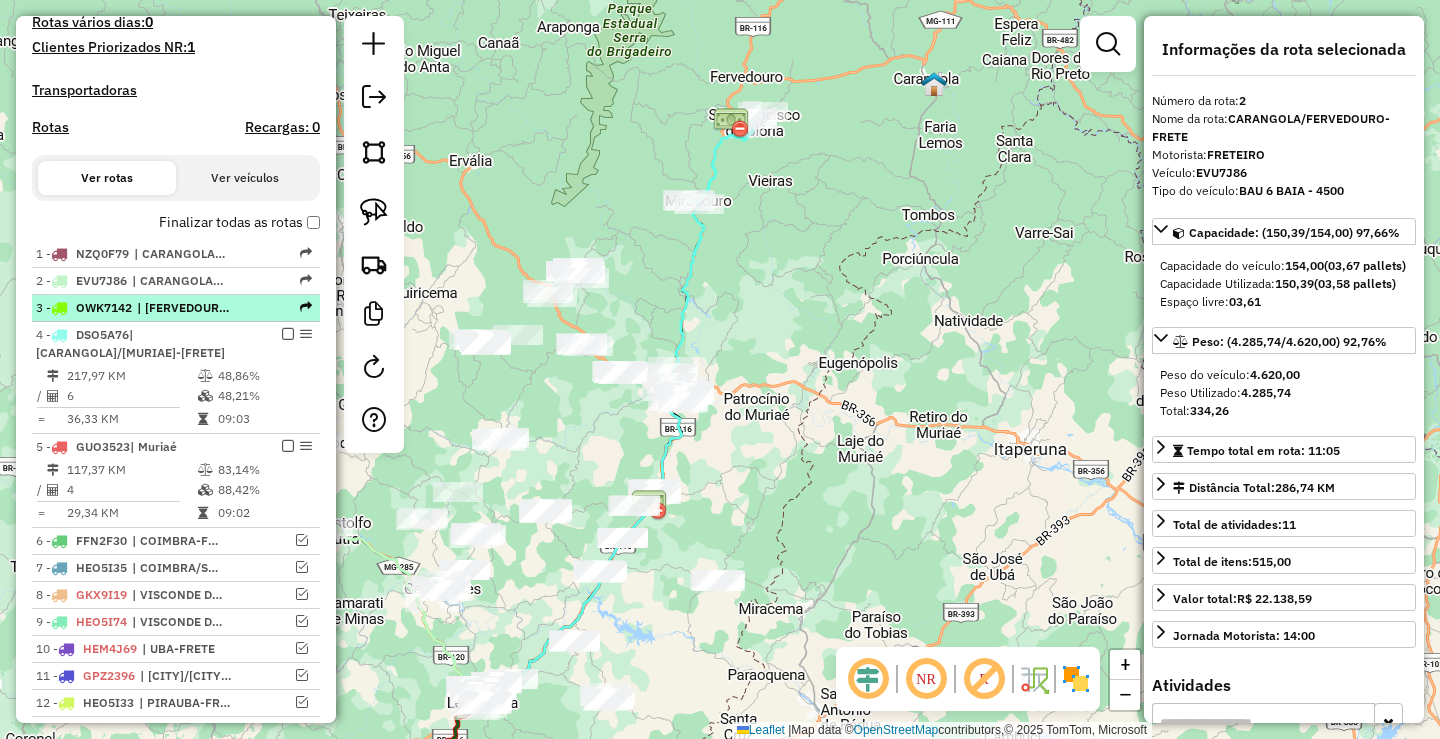 click on "| FERVEDOURO/BELISARIO-FRETE" at bounding box center [183, 308] 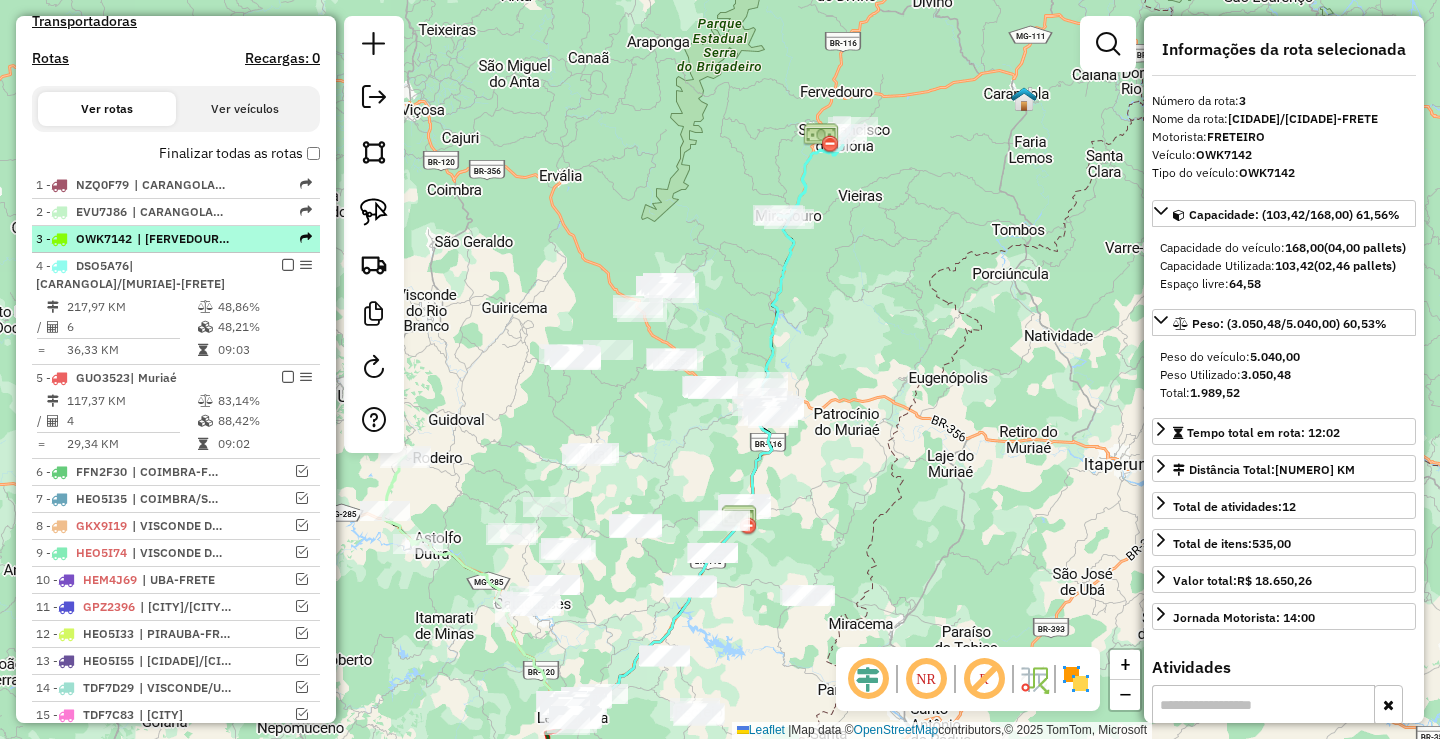 scroll, scrollTop: 700, scrollLeft: 0, axis: vertical 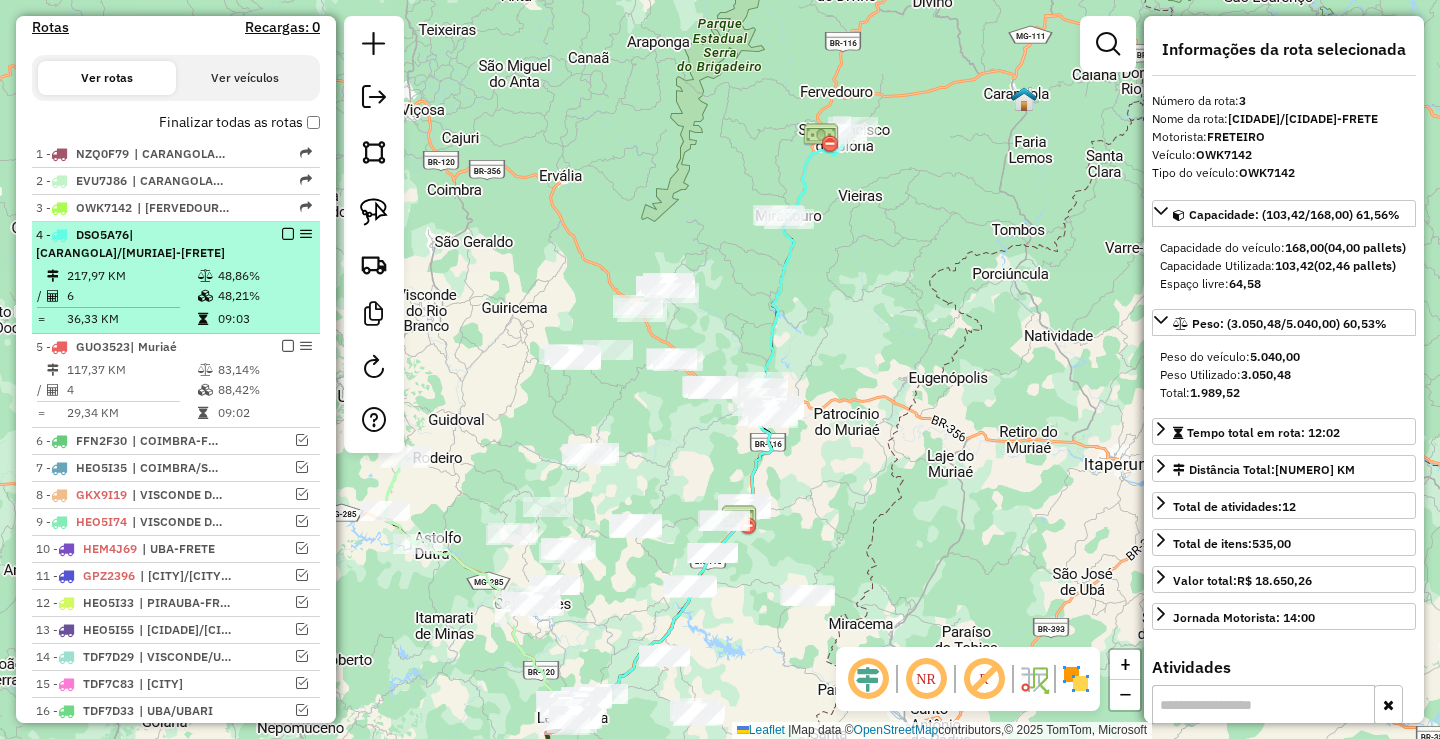 click on "4 -       DSO5A76   | CARANGOLA/MURIAE-FRETE  217,97 KM   48,86%  /  6   48,21%     =  36,33 KM   09:03" at bounding box center [176, 278] 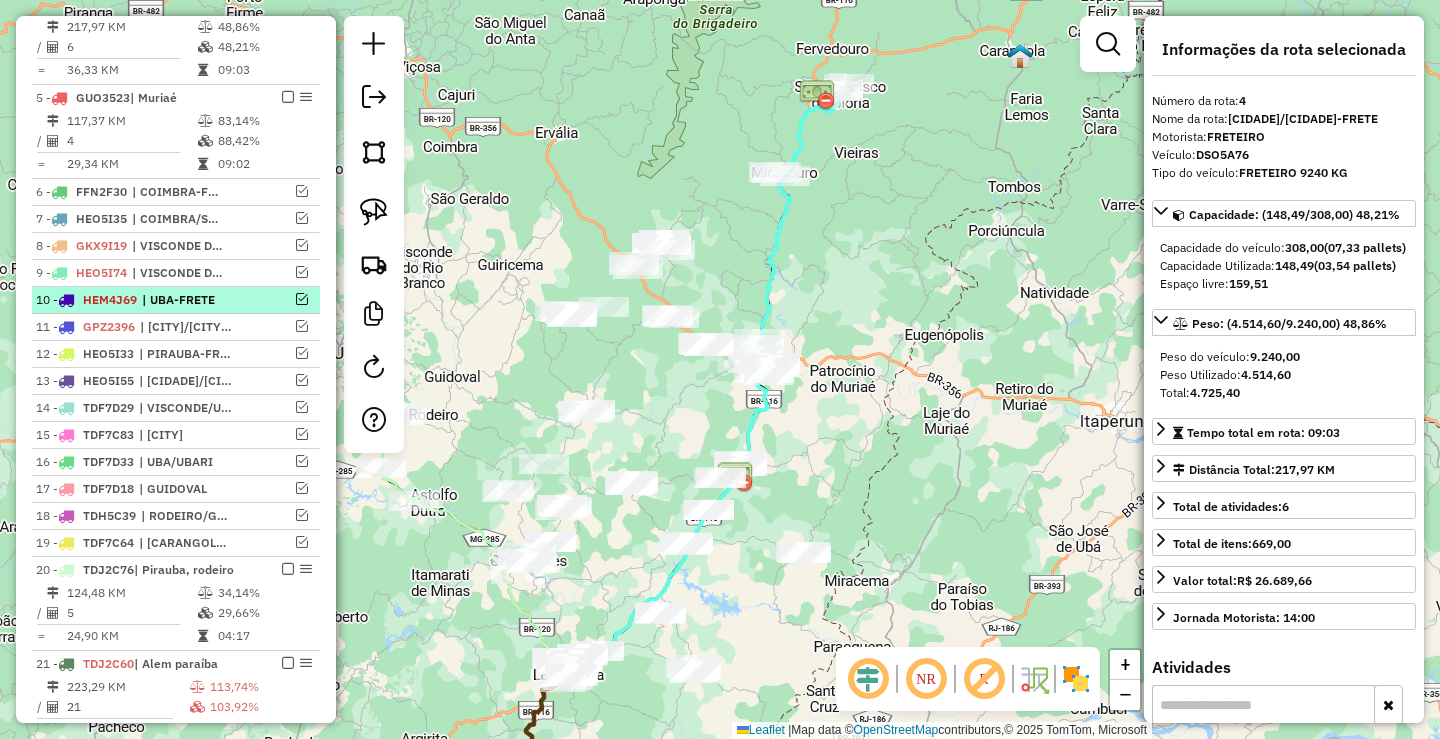 scroll, scrollTop: 900, scrollLeft: 0, axis: vertical 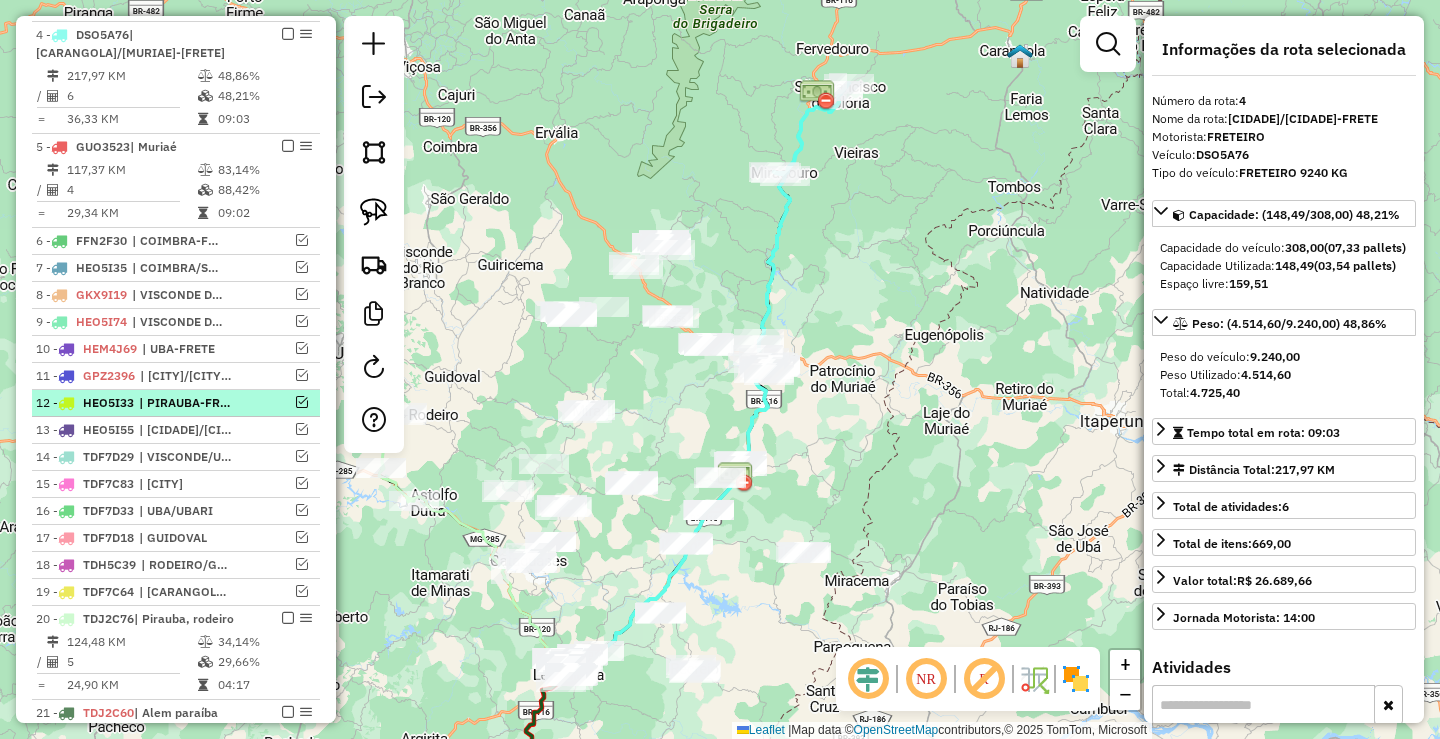 click on "| PIRAUBA-FRETE" at bounding box center [185, 403] 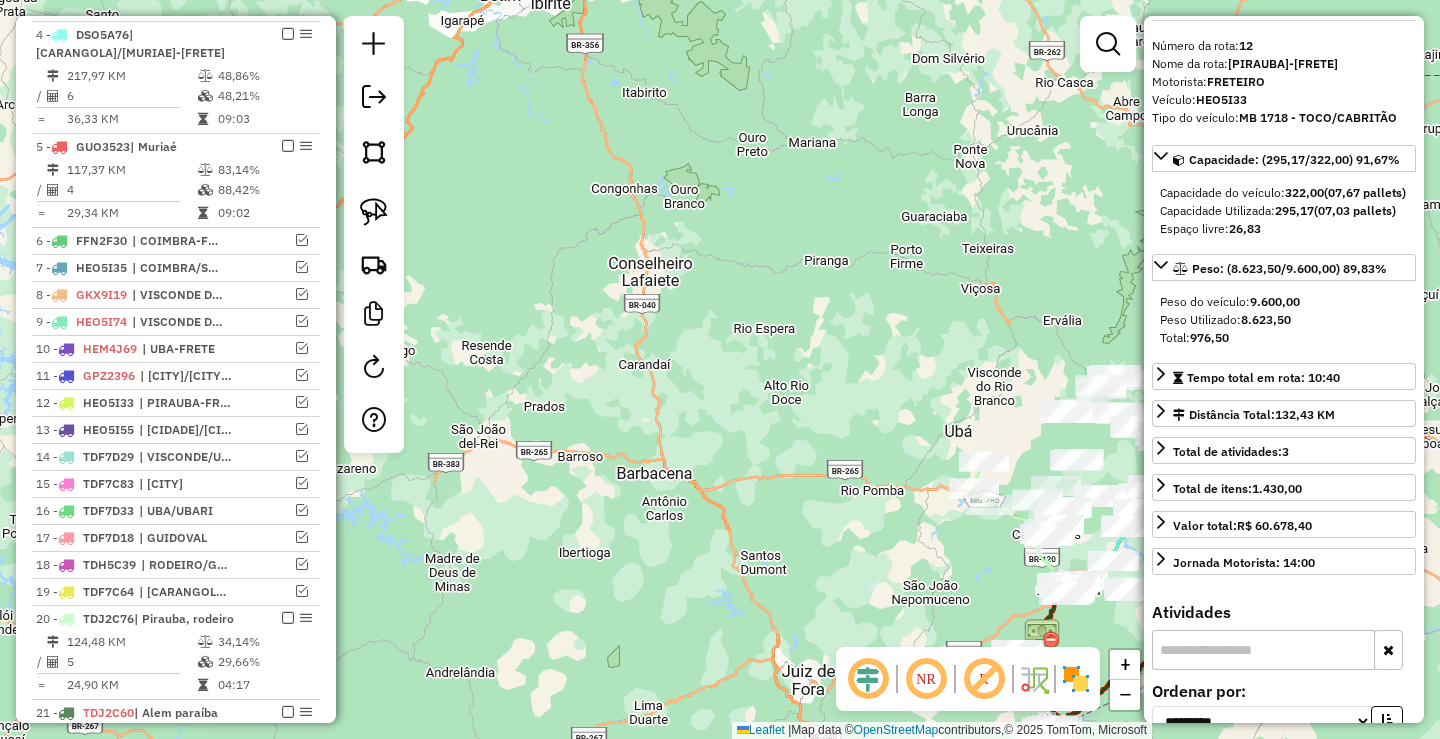 scroll, scrollTop: 0, scrollLeft: 0, axis: both 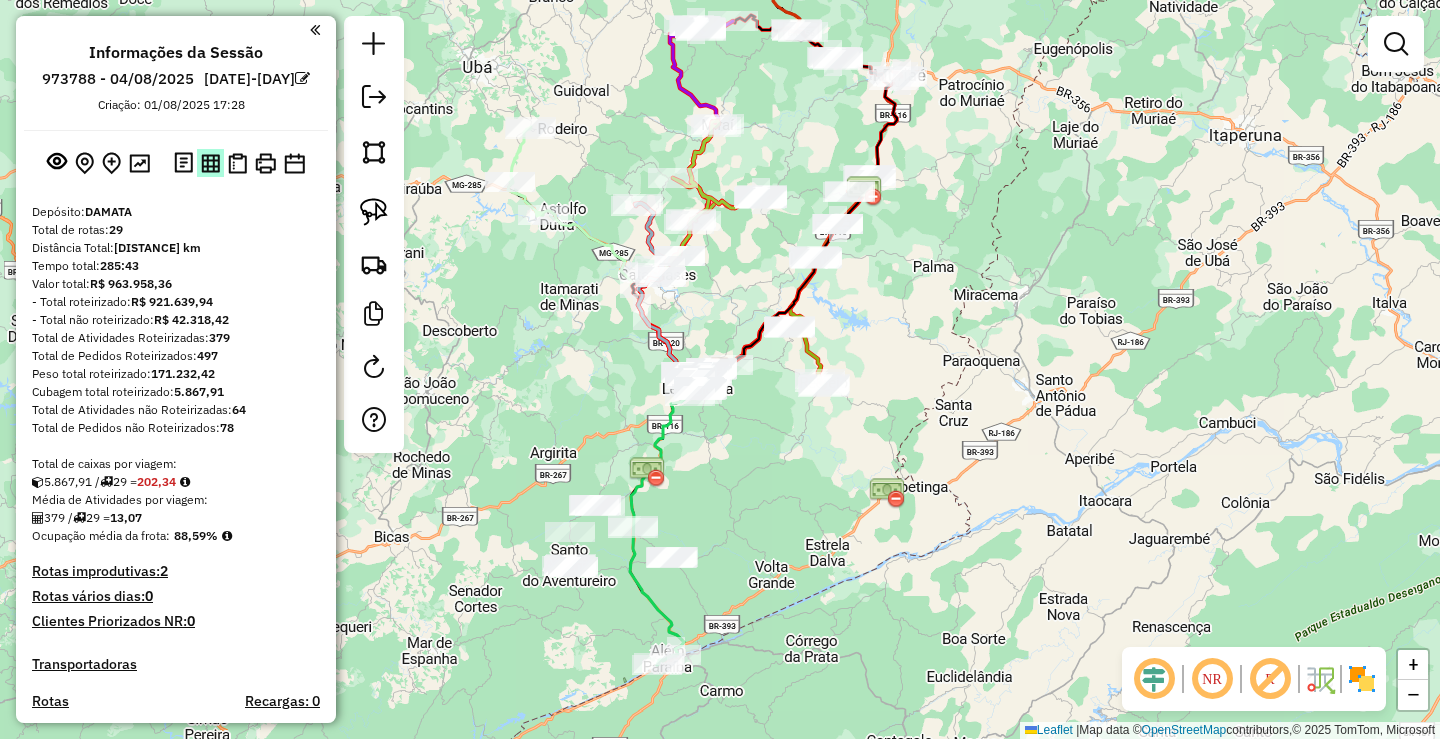 click at bounding box center (210, 162) 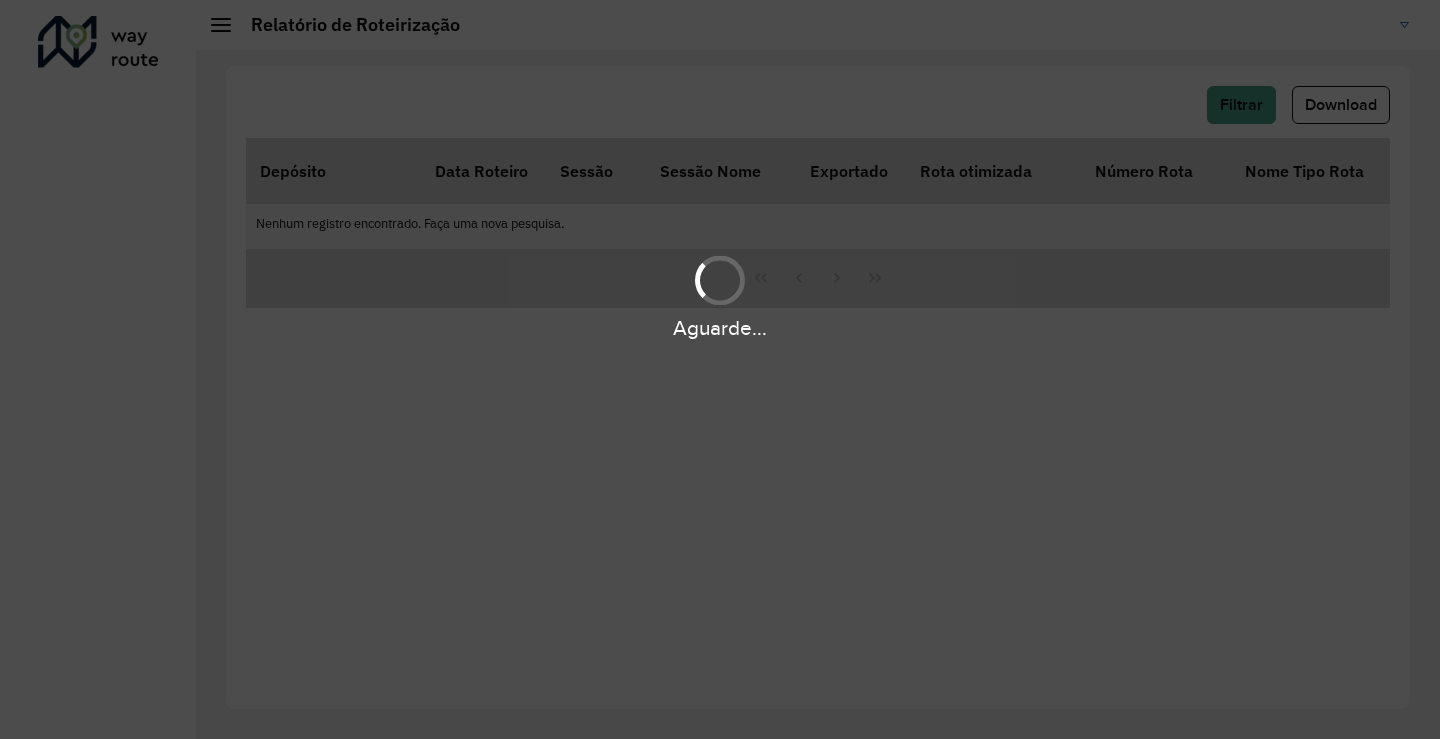 scroll, scrollTop: 0, scrollLeft: 0, axis: both 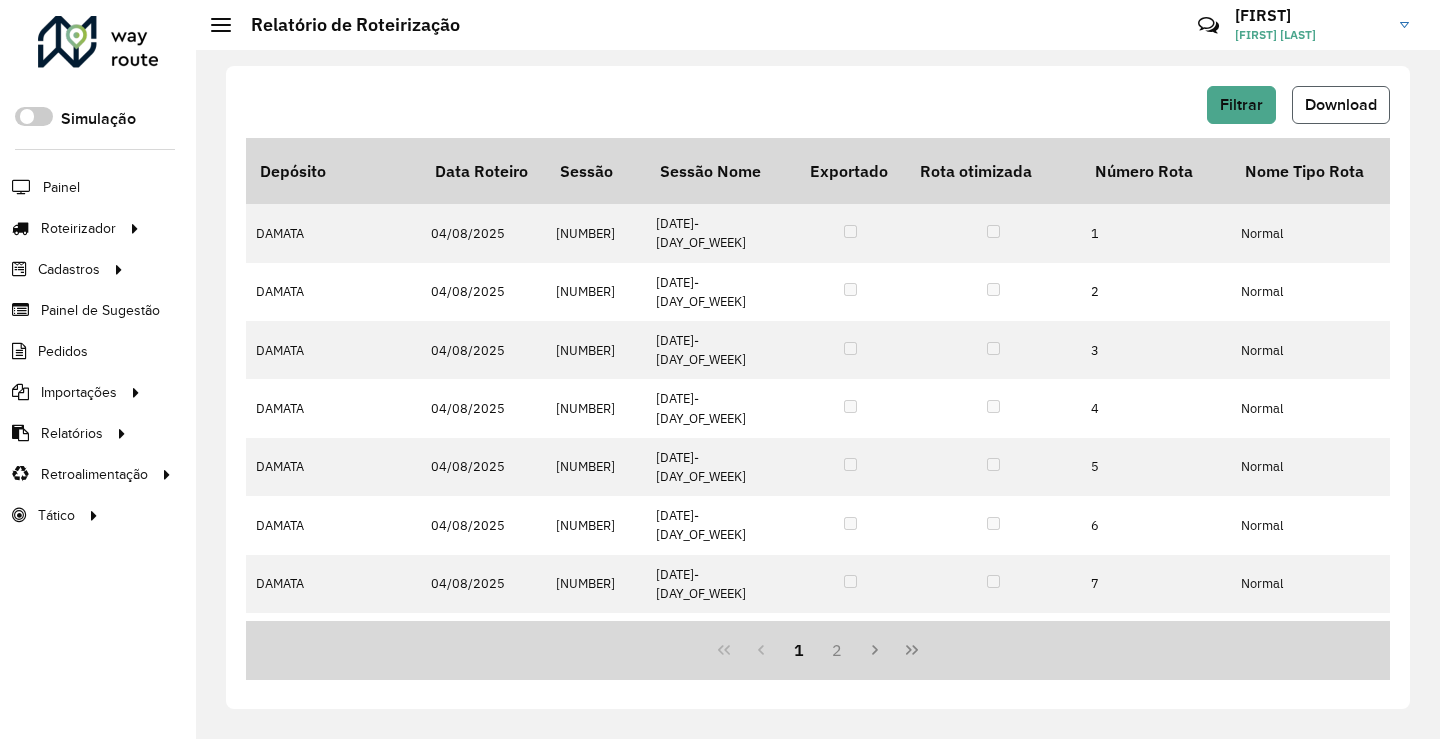 click on "Download" 